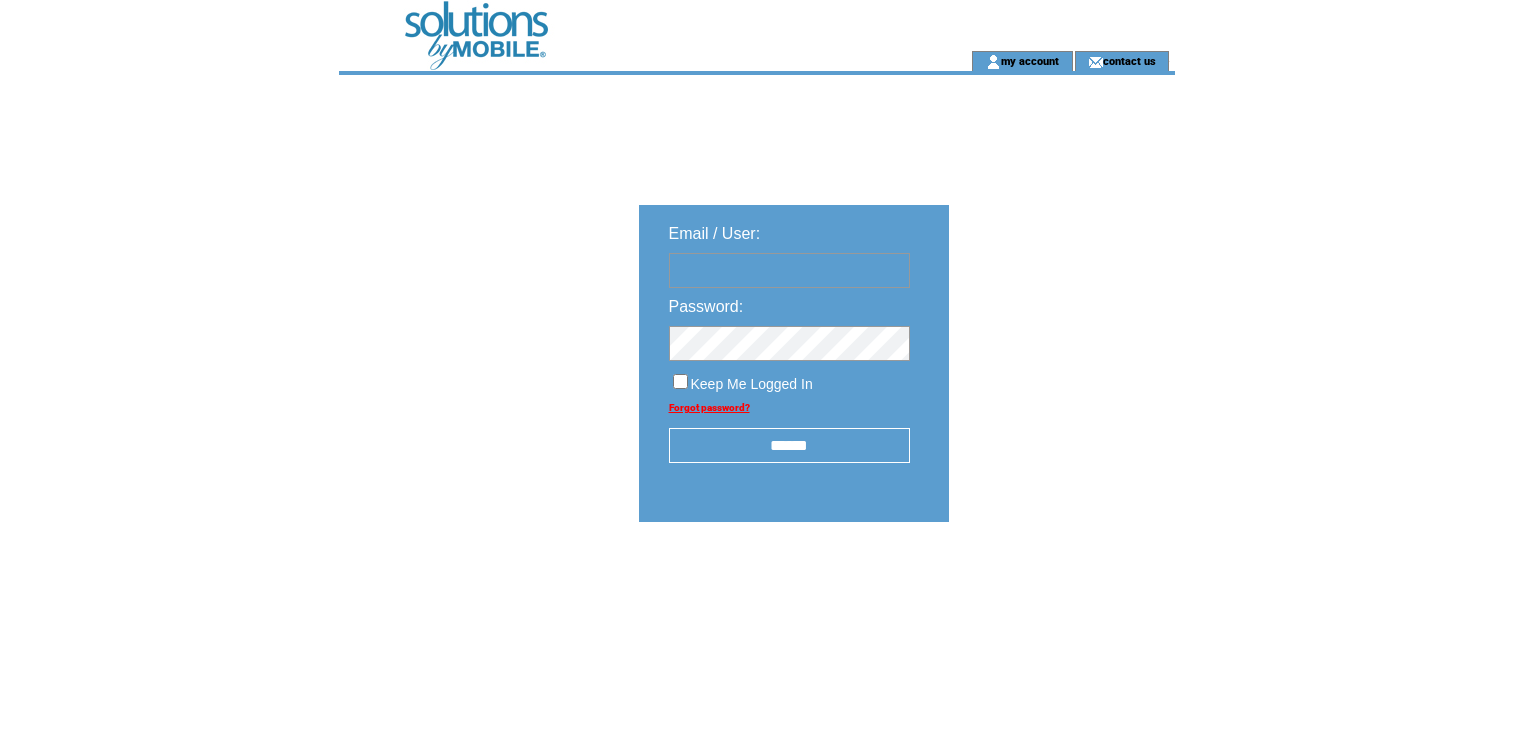 scroll, scrollTop: 0, scrollLeft: 0, axis: both 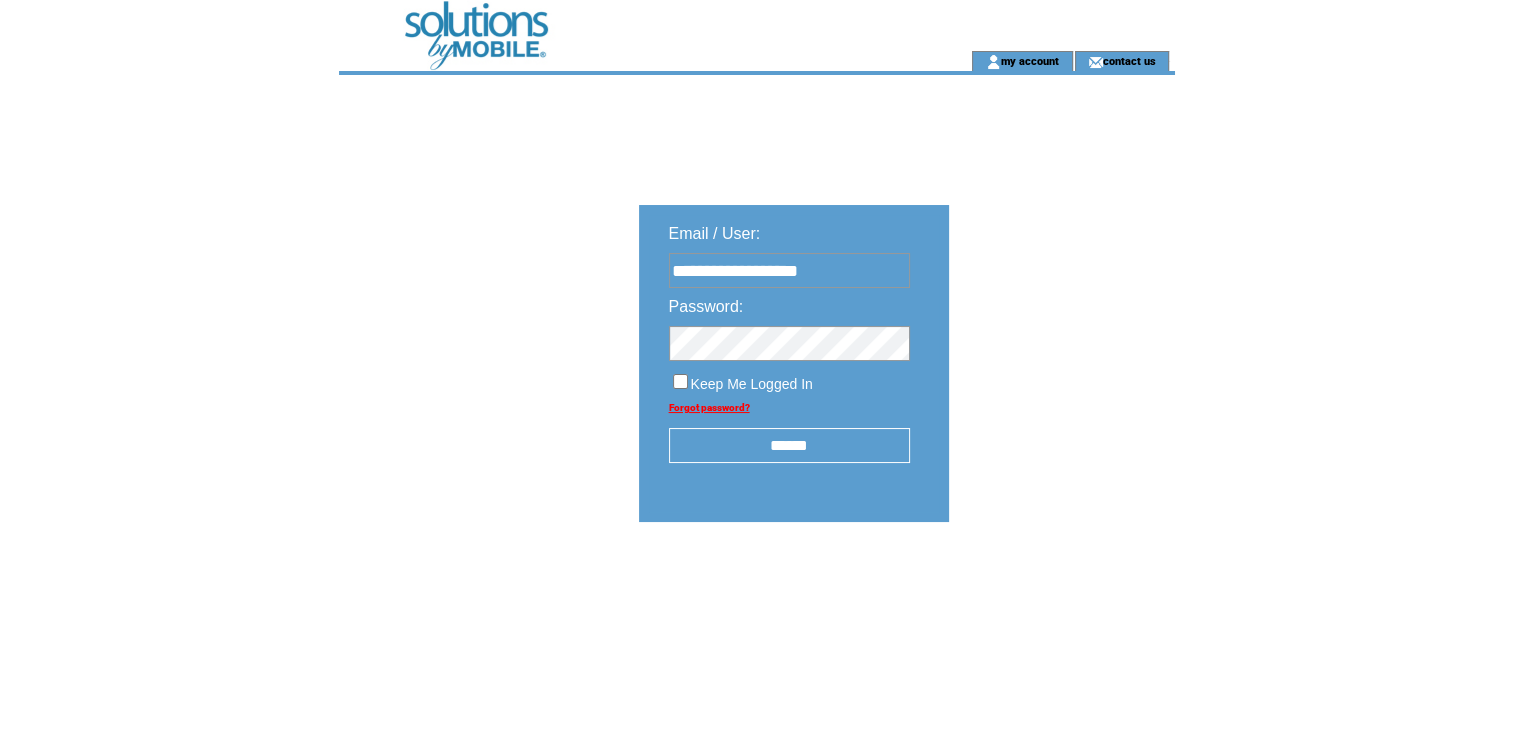 type on "**********" 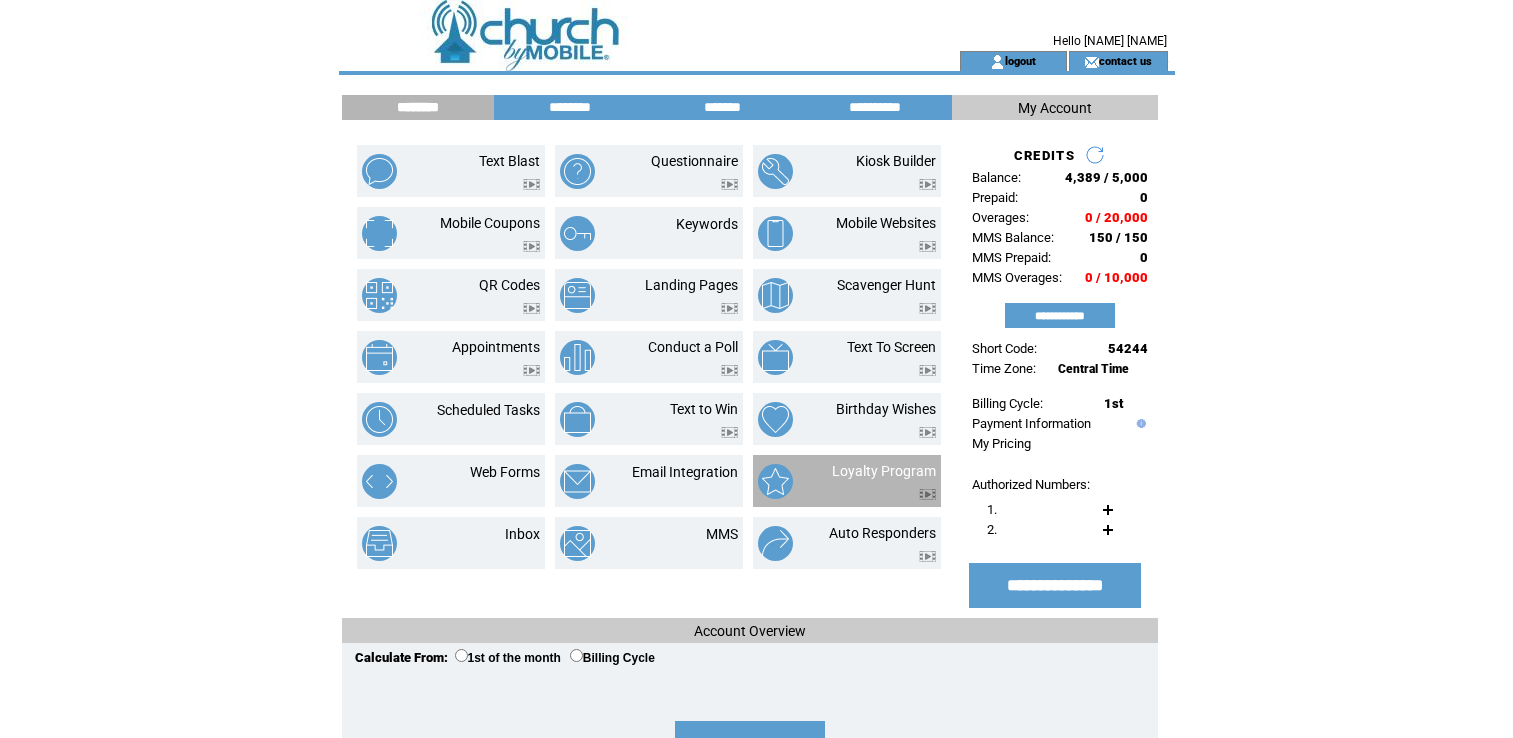 scroll, scrollTop: 0, scrollLeft: 0, axis: both 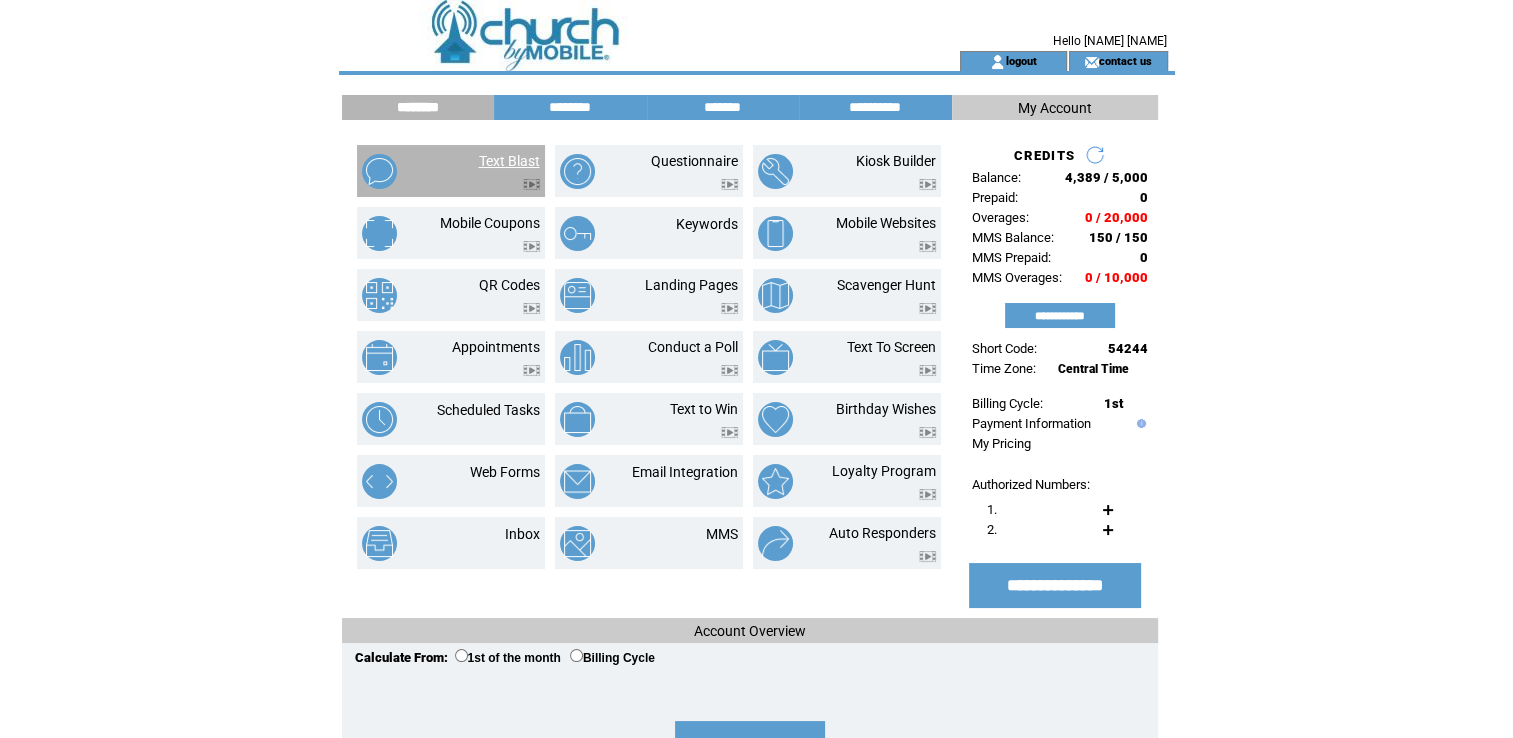 click on "Text Blast" at bounding box center (509, 161) 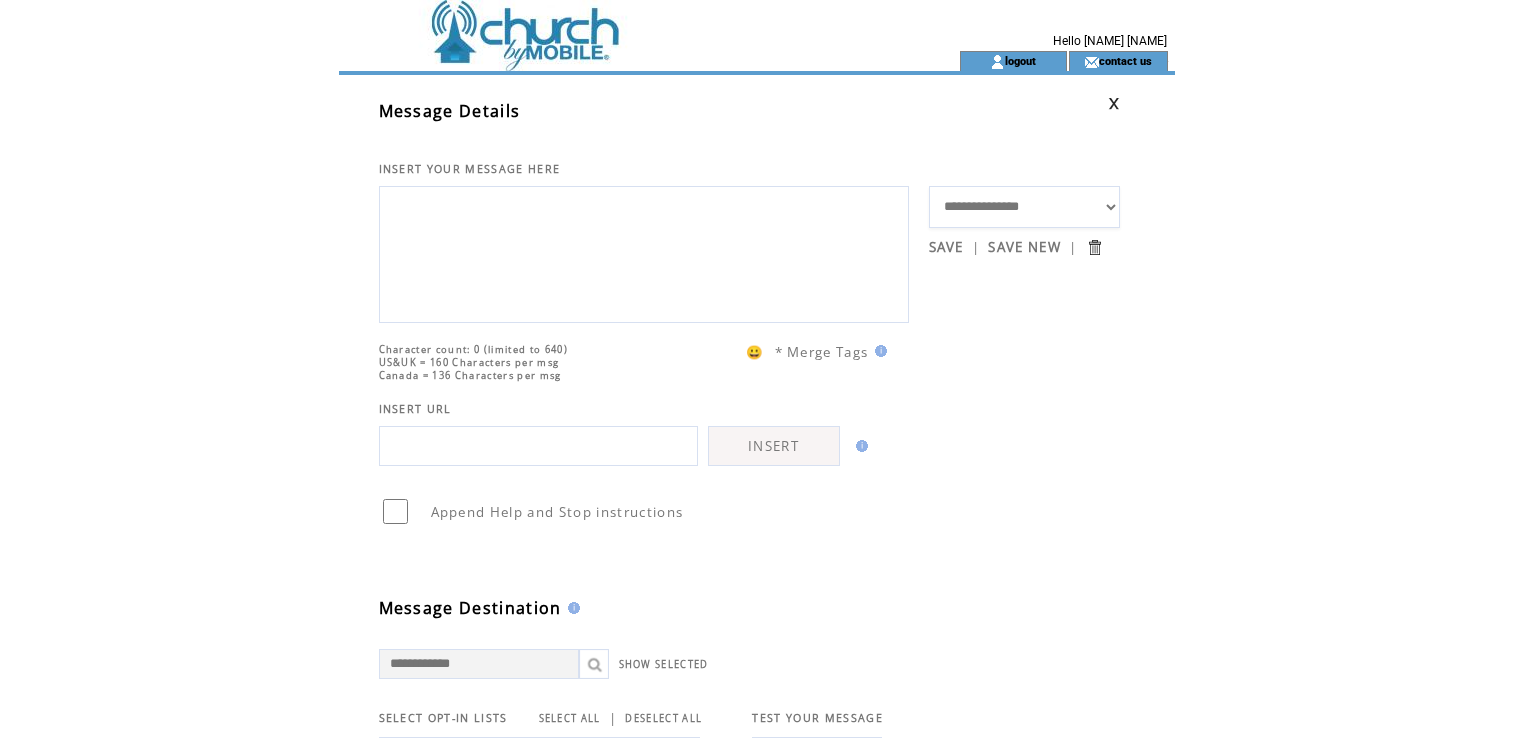 scroll, scrollTop: 0, scrollLeft: 0, axis: both 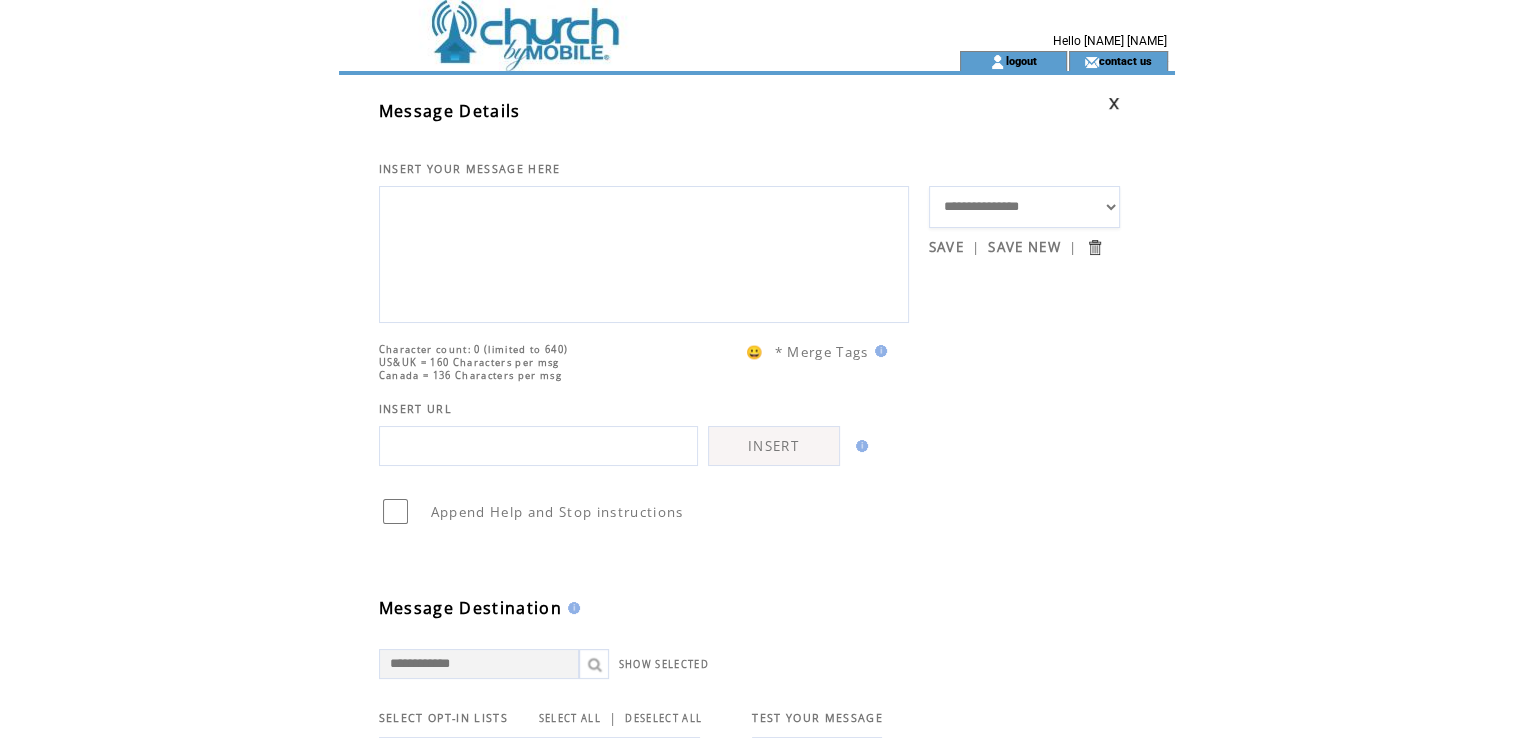 click on "**********" at bounding box center [1025, 207] 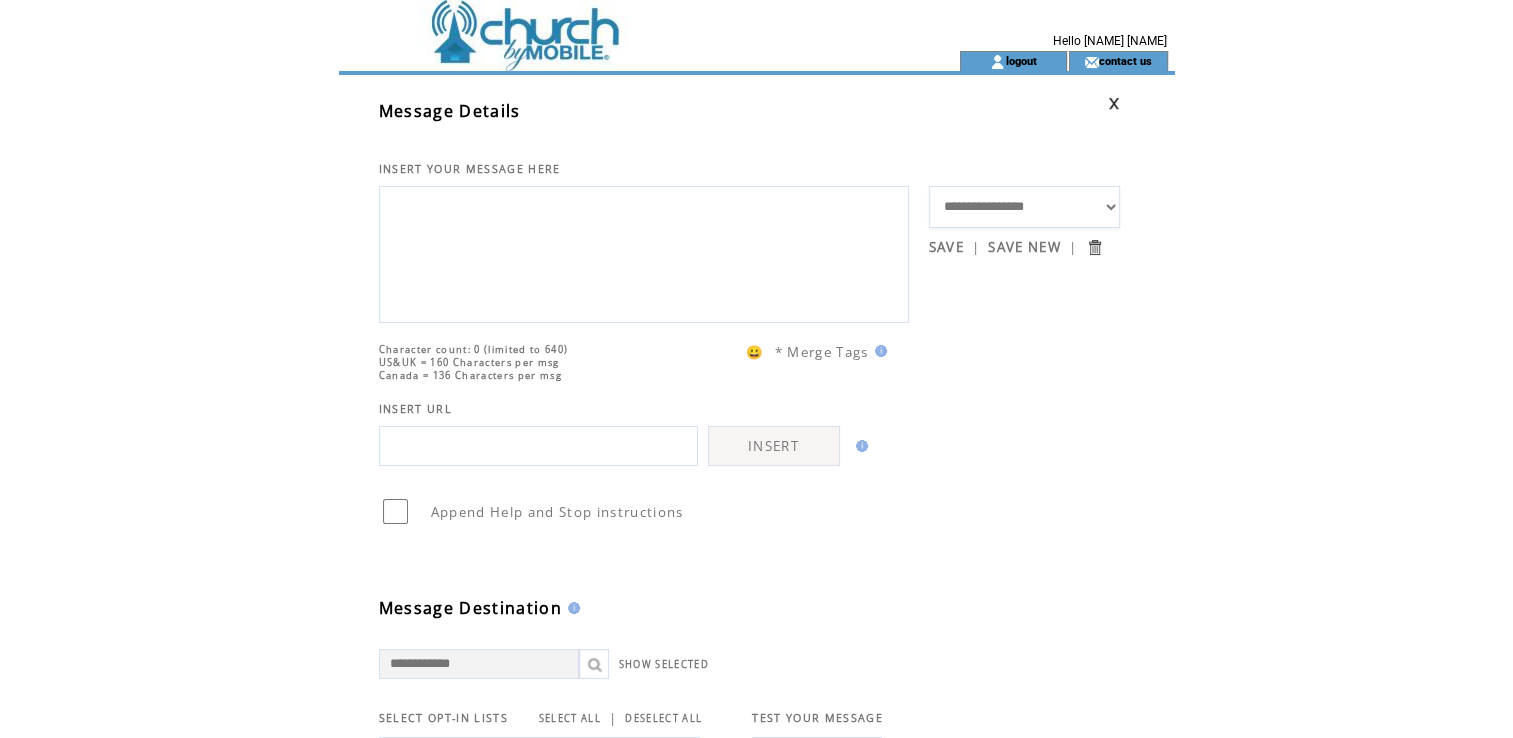click on "**********" at bounding box center (1025, 207) 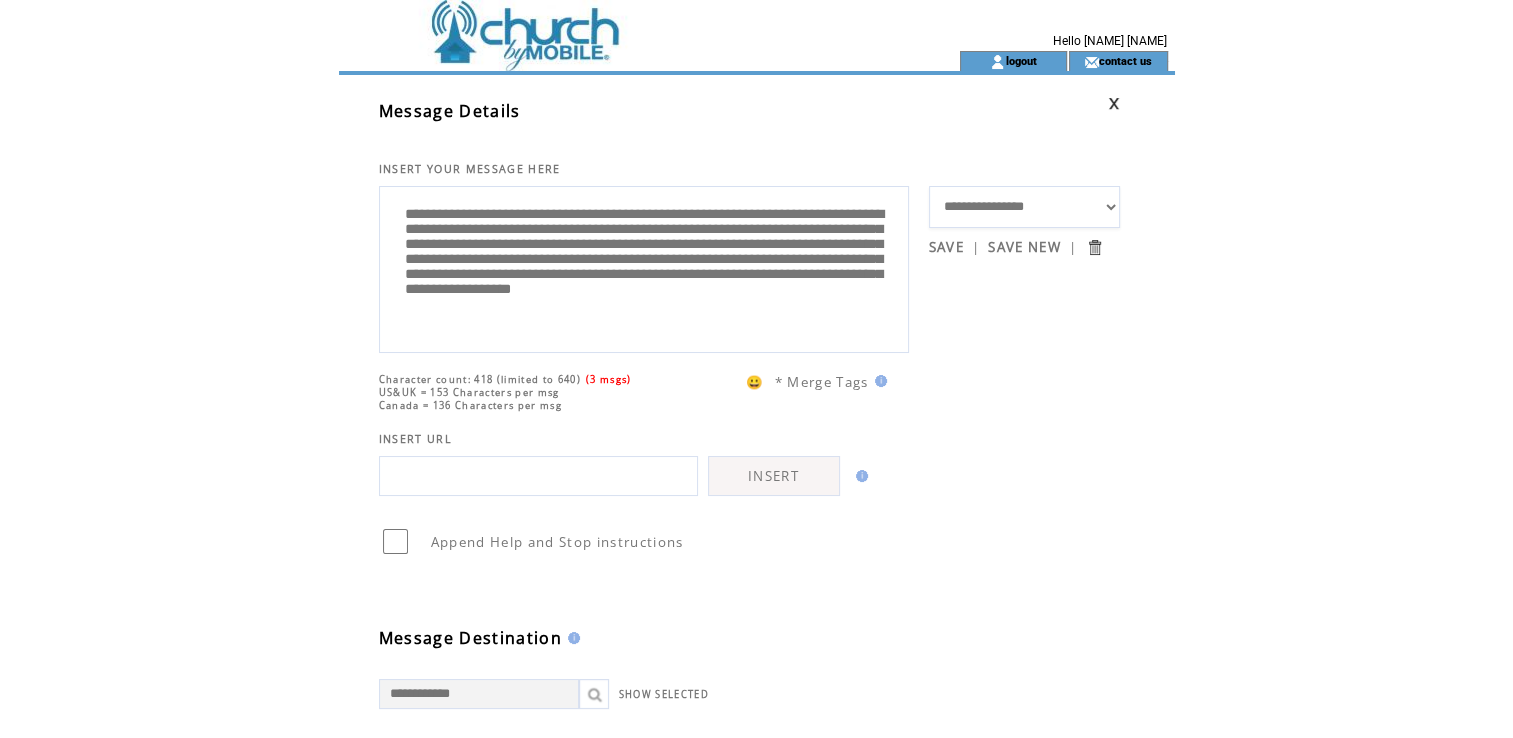 click on "**********" at bounding box center (644, 267) 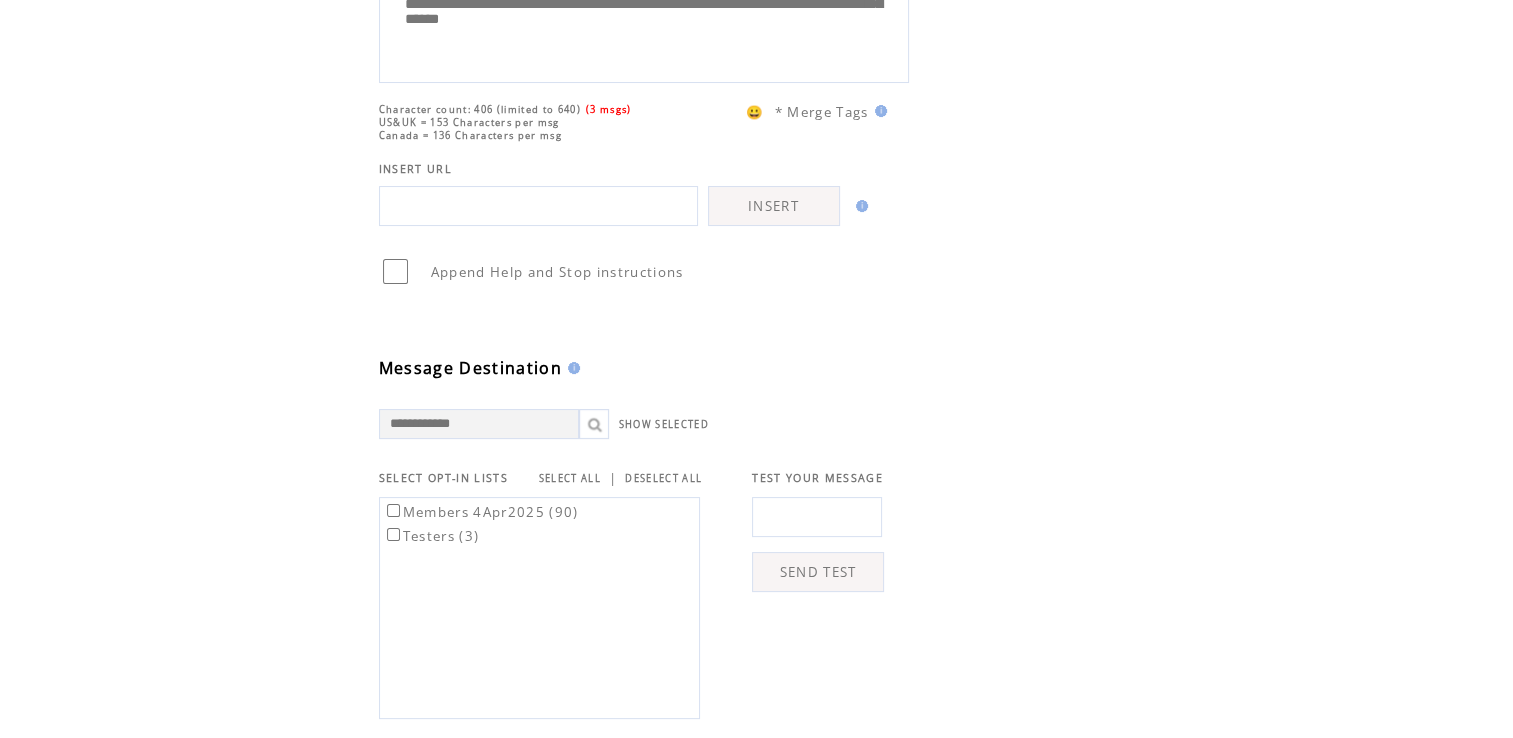 scroll, scrollTop: 275, scrollLeft: 0, axis: vertical 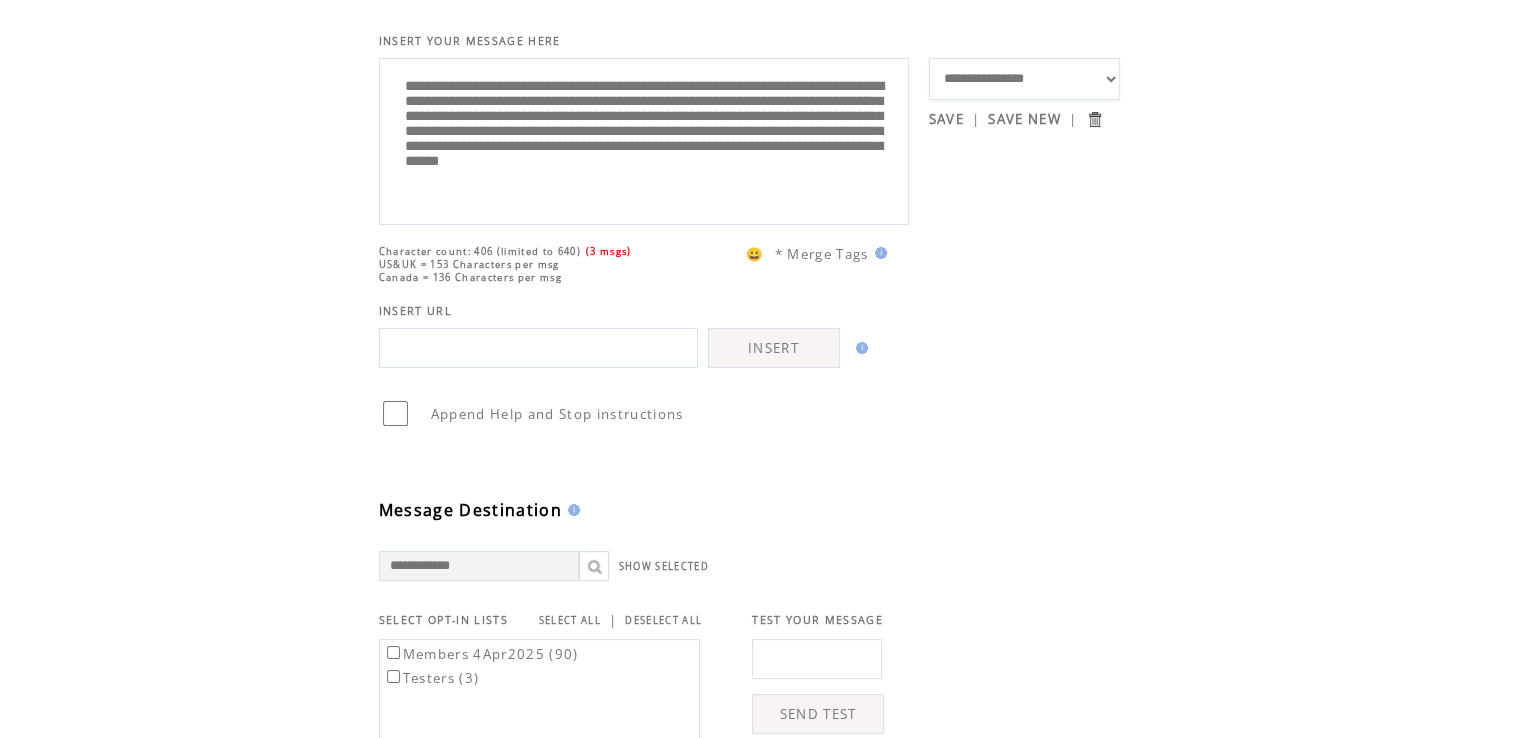 type on "**********" 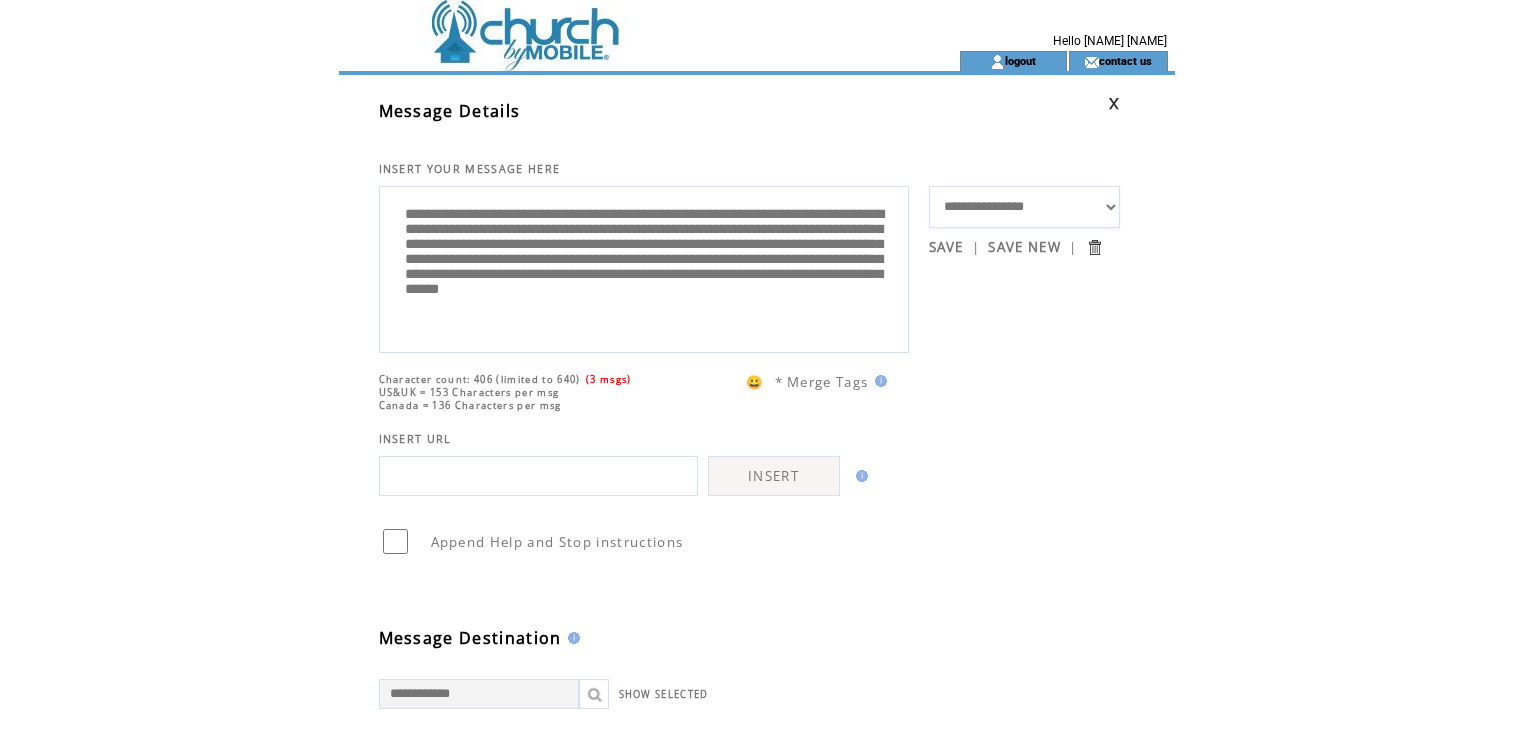scroll, scrollTop: 0, scrollLeft: 0, axis: both 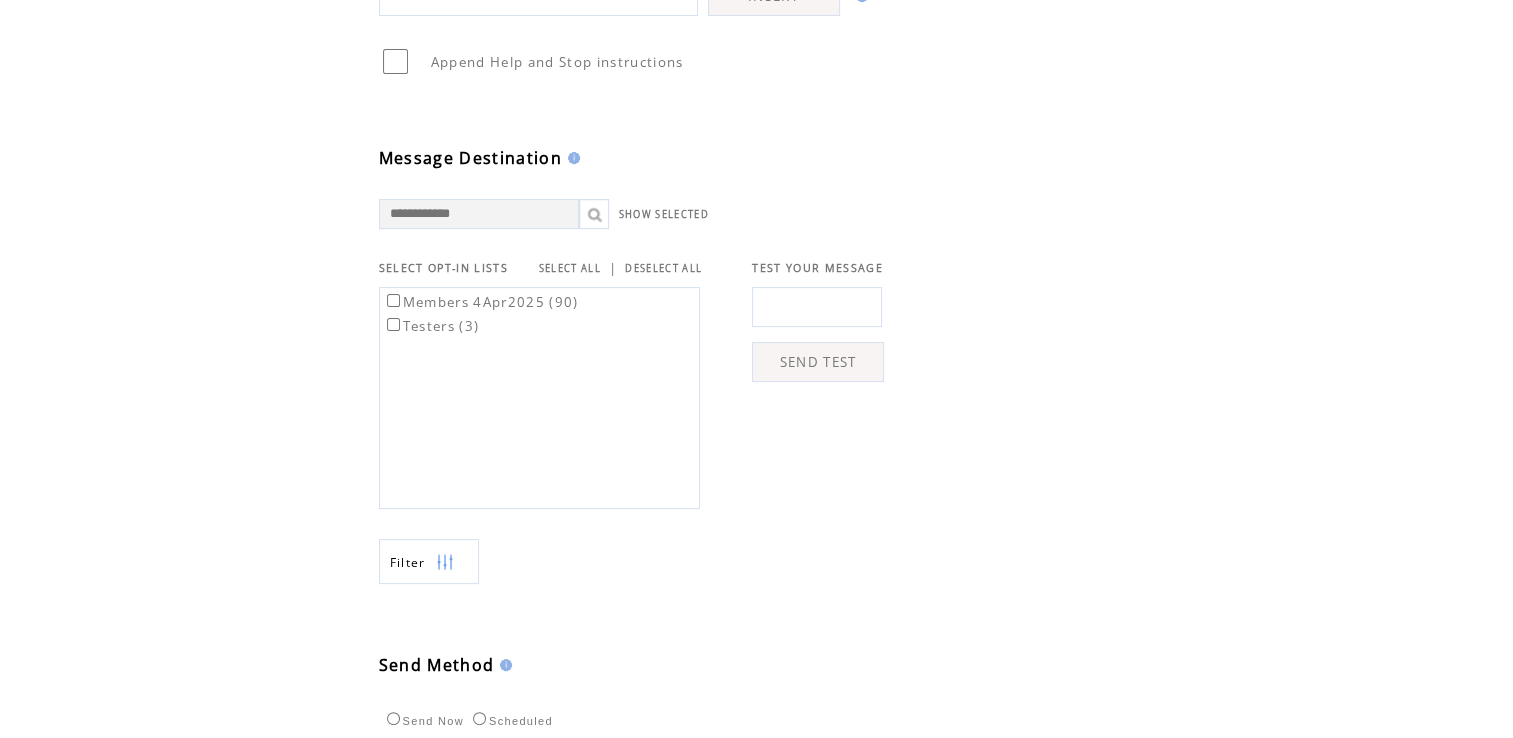 click at bounding box center [817, 307] 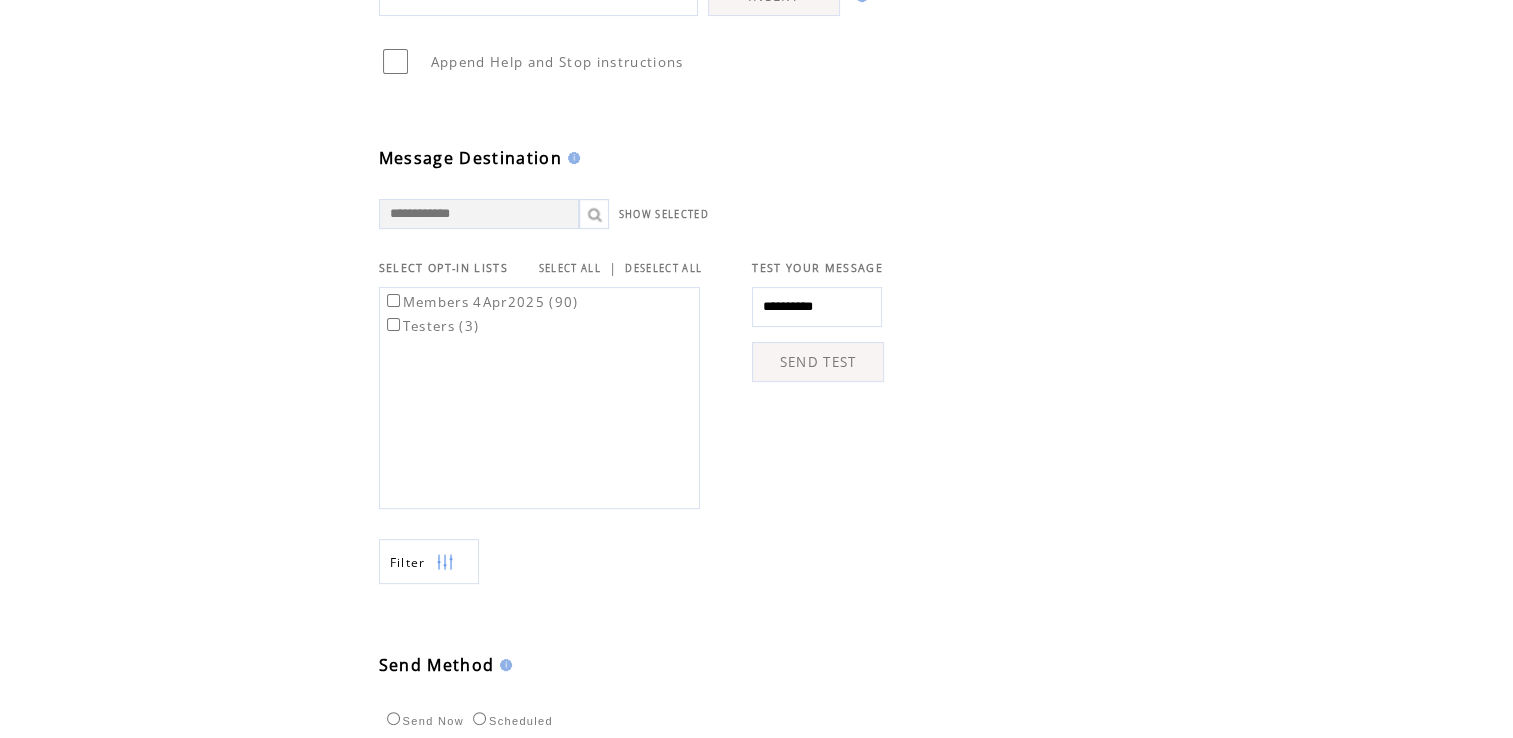 type on "**********" 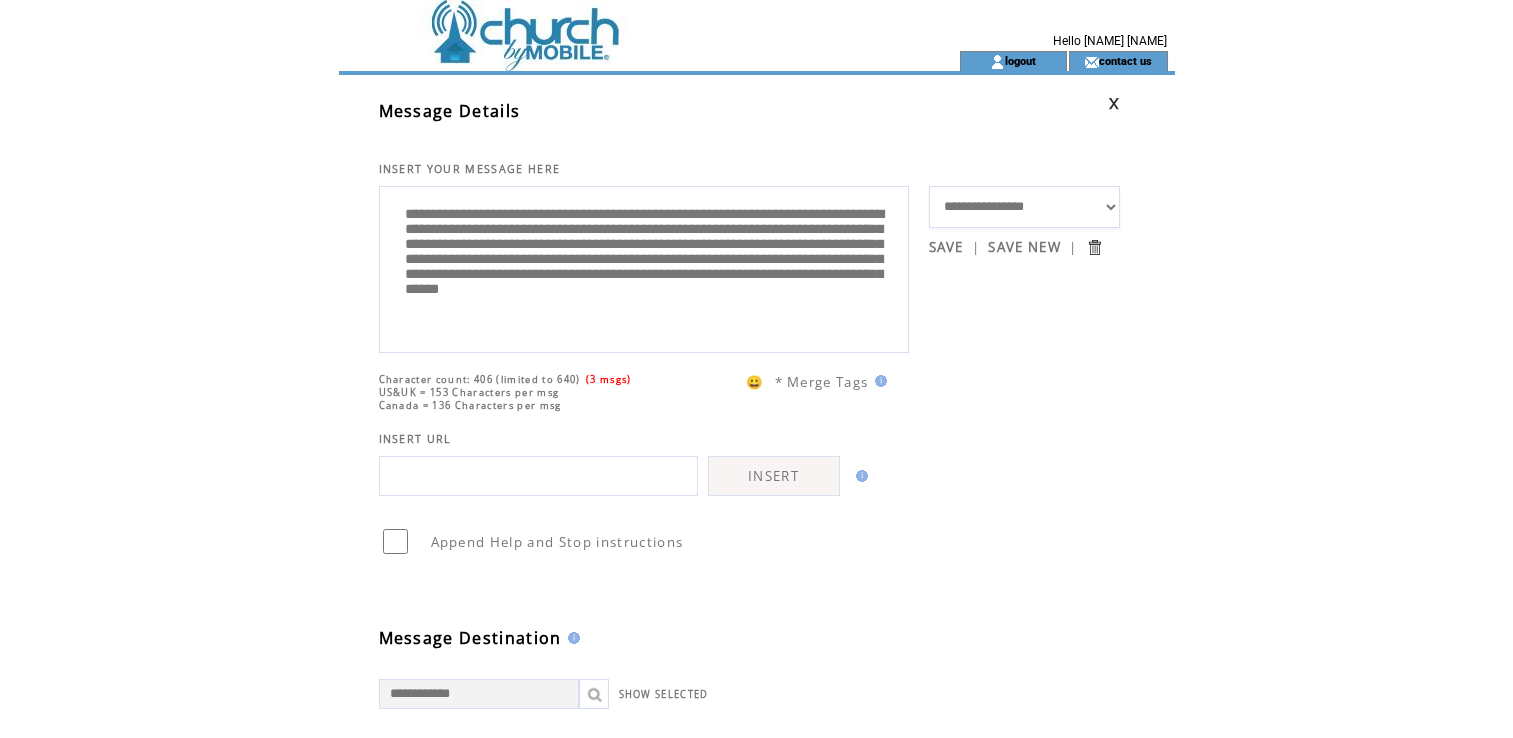 scroll, scrollTop: 0, scrollLeft: 0, axis: both 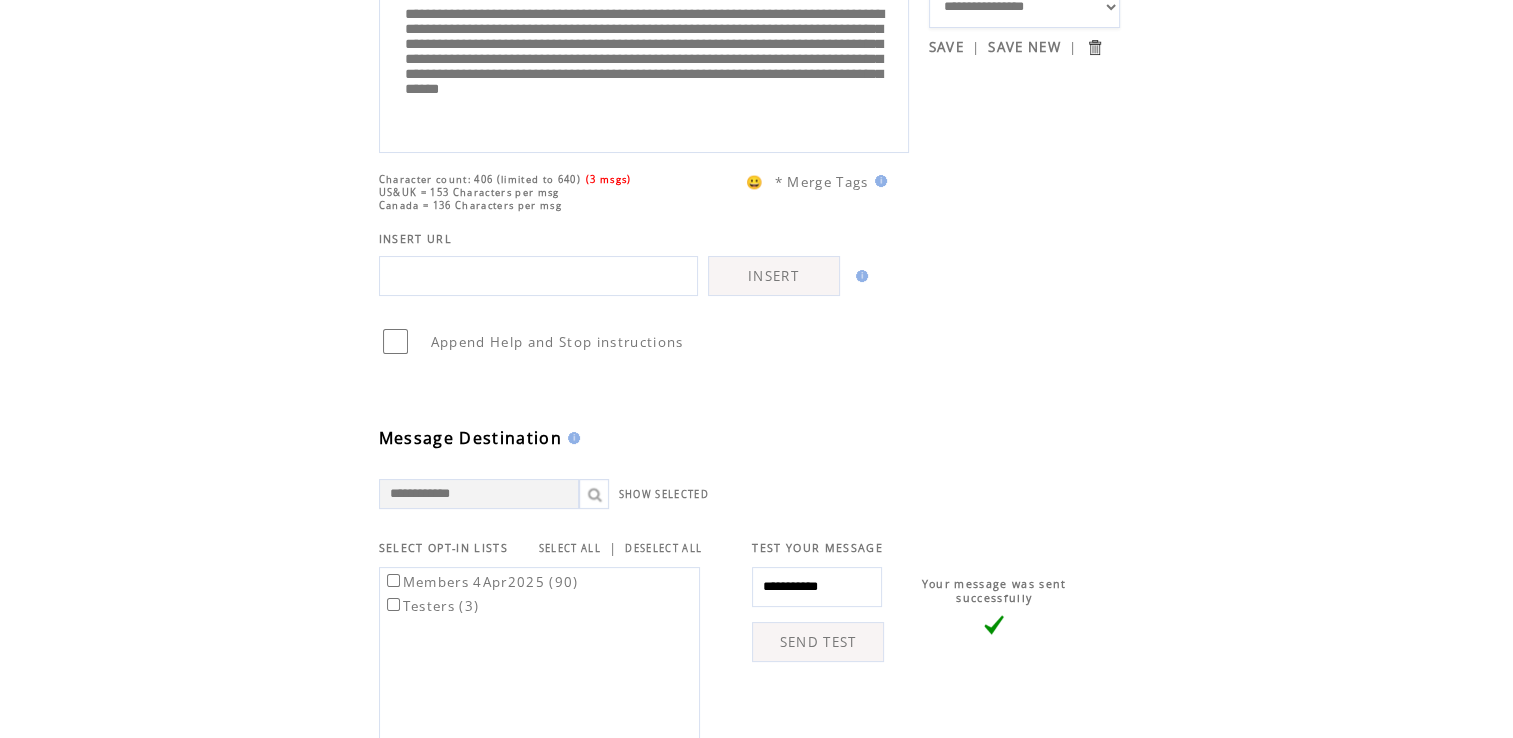 click on "**********" at bounding box center [817, 587] 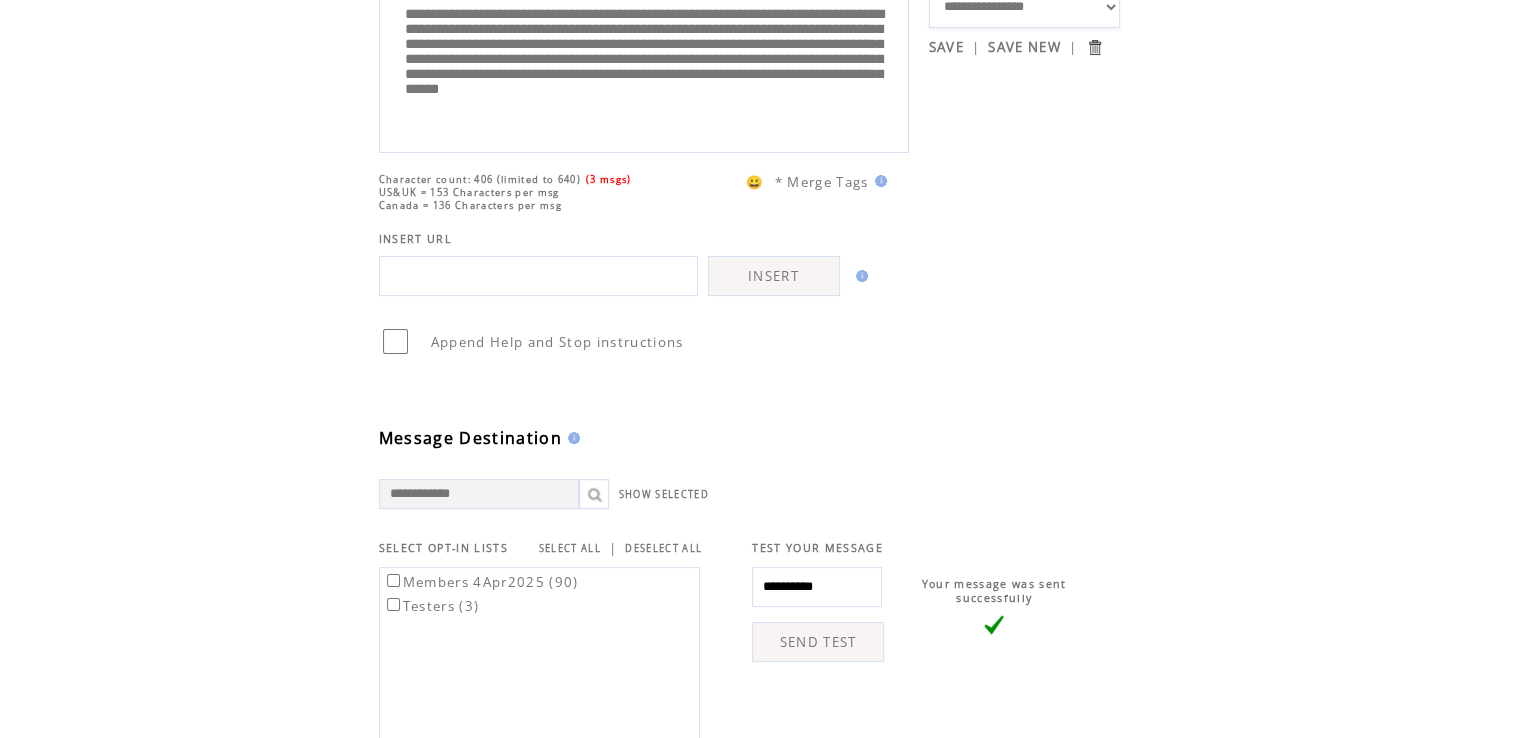 type on "**********" 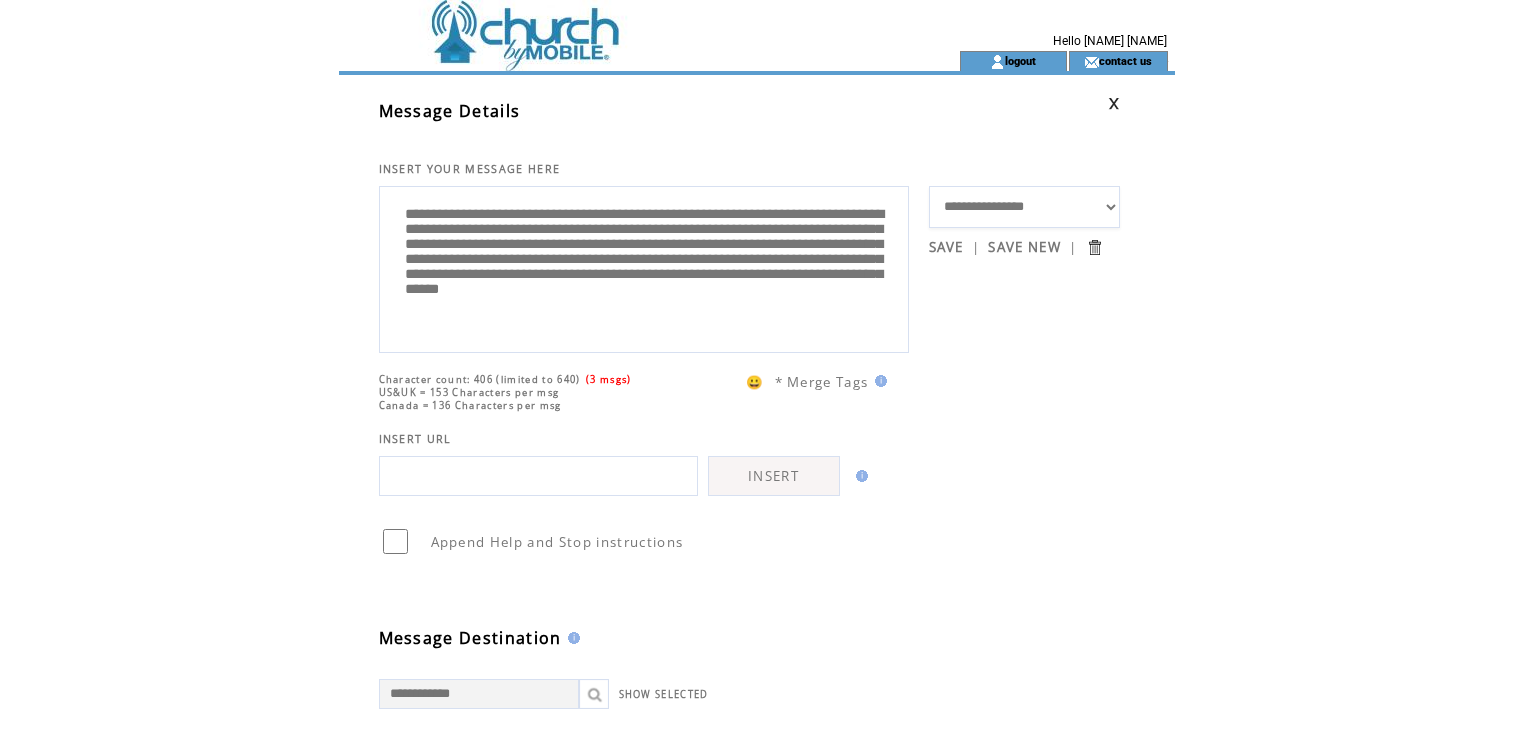 scroll, scrollTop: 0, scrollLeft: 0, axis: both 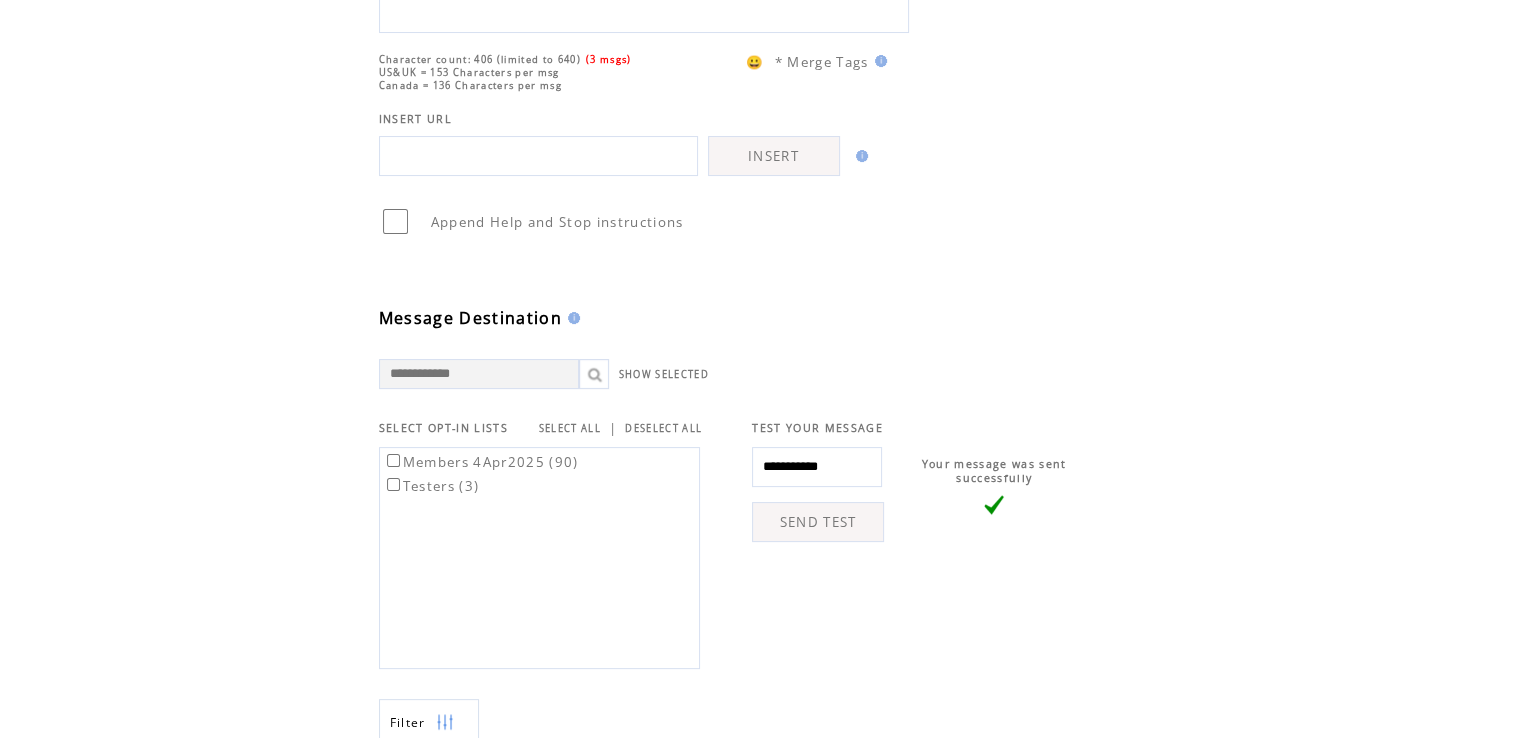 click on "**********" at bounding box center (817, 467) 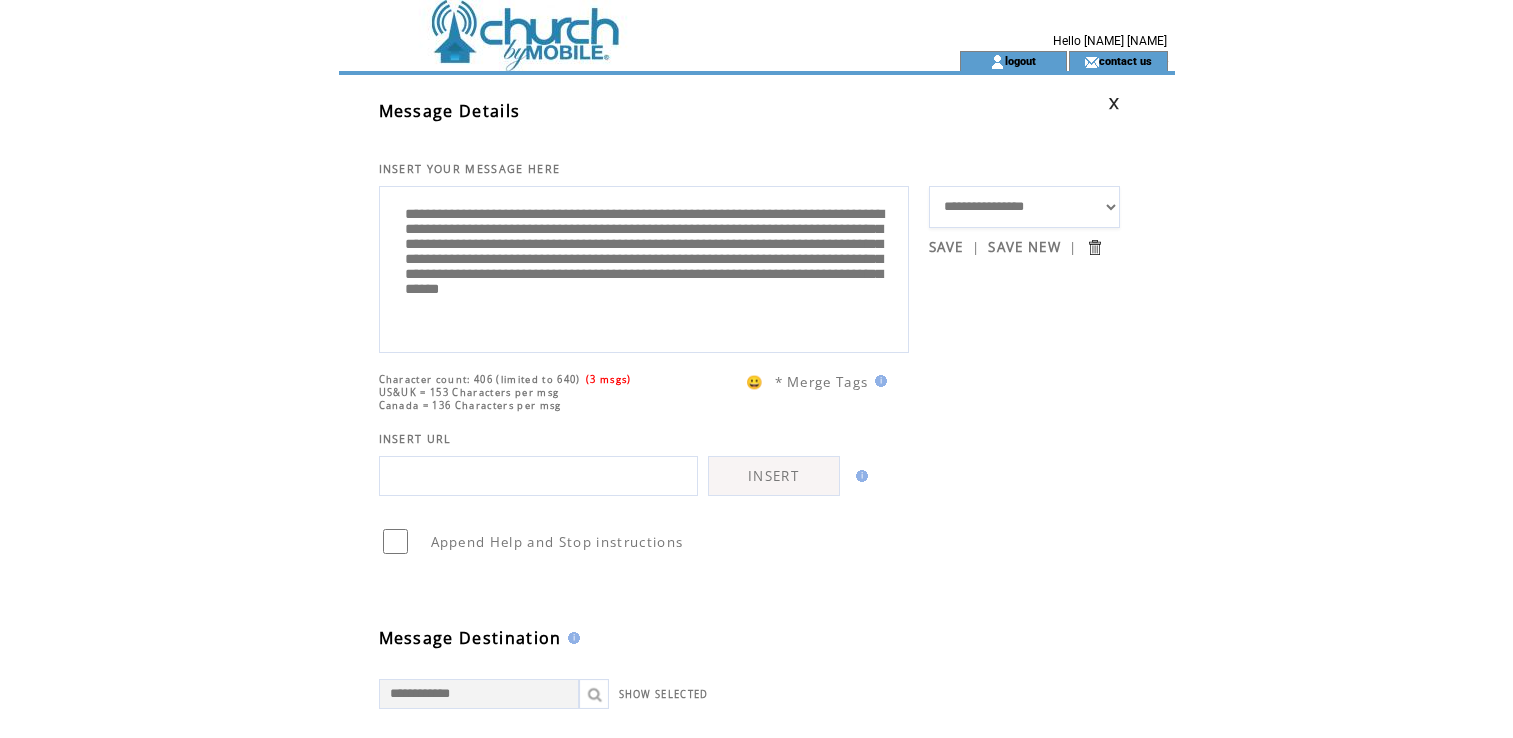 scroll, scrollTop: 0, scrollLeft: 0, axis: both 